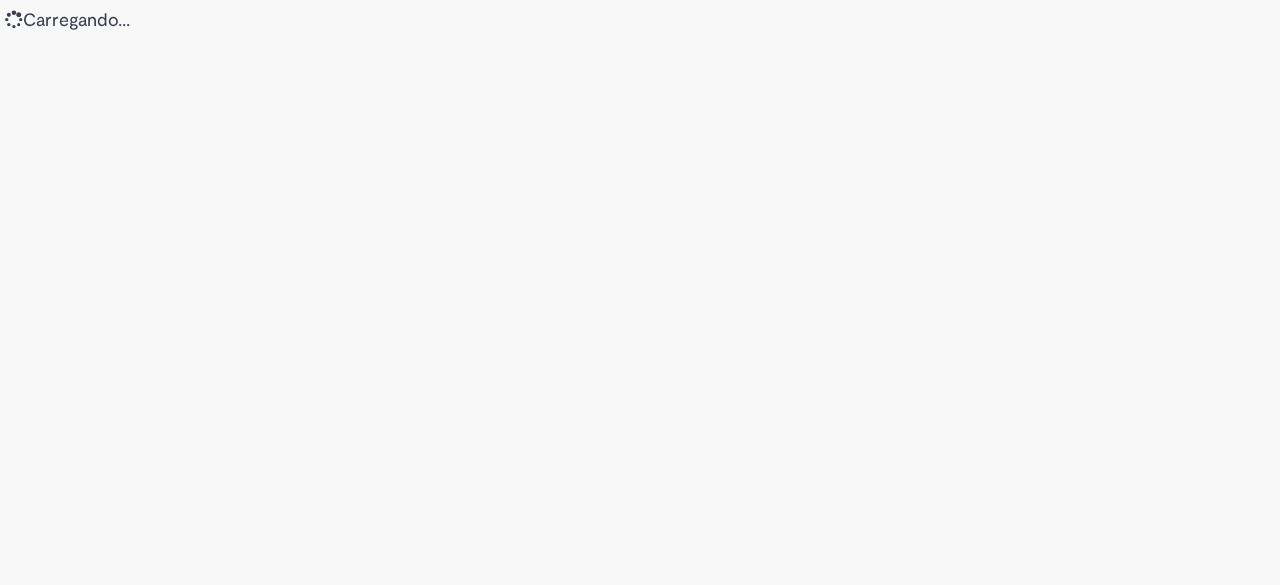 scroll, scrollTop: 0, scrollLeft: 0, axis: both 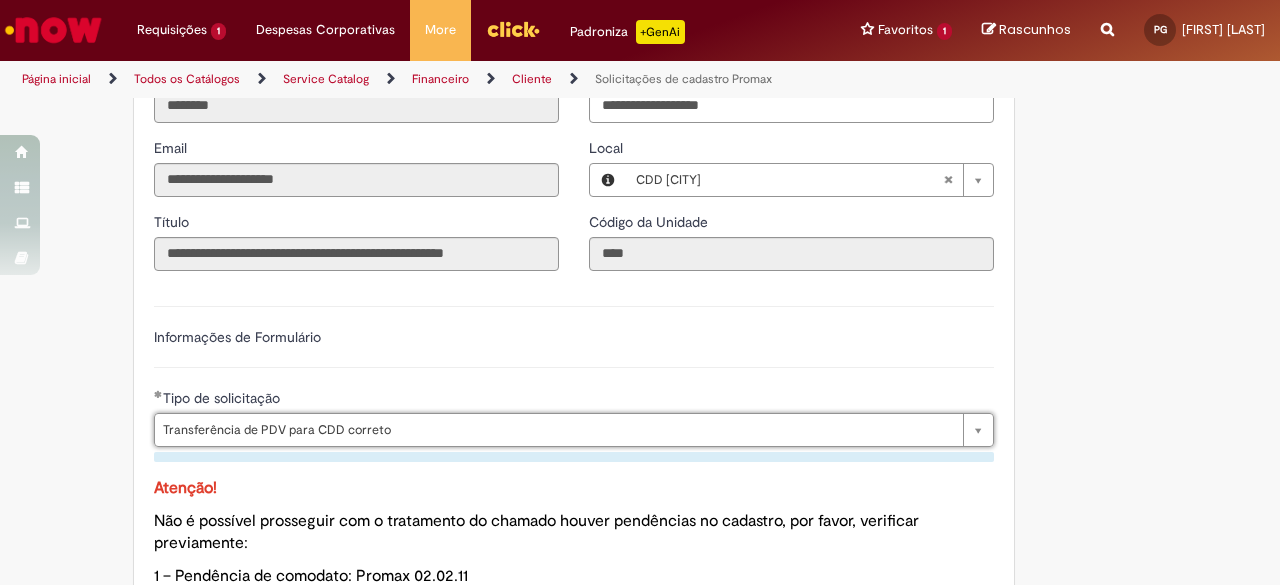 click on "**********" at bounding box center (574, 439) 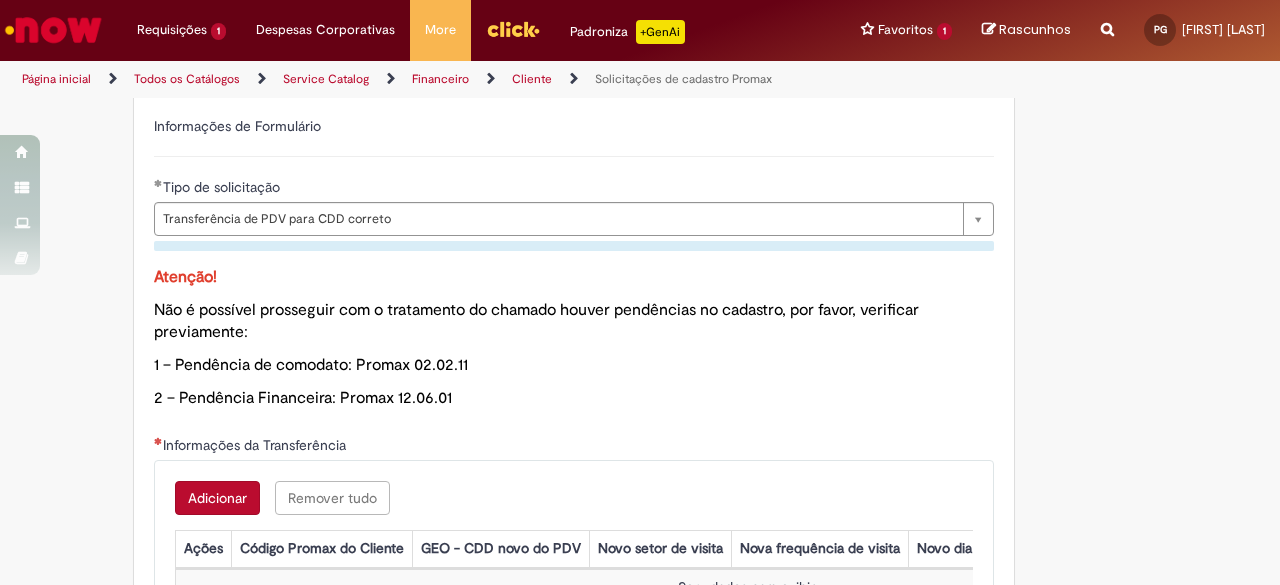 scroll, scrollTop: 1000, scrollLeft: 0, axis: vertical 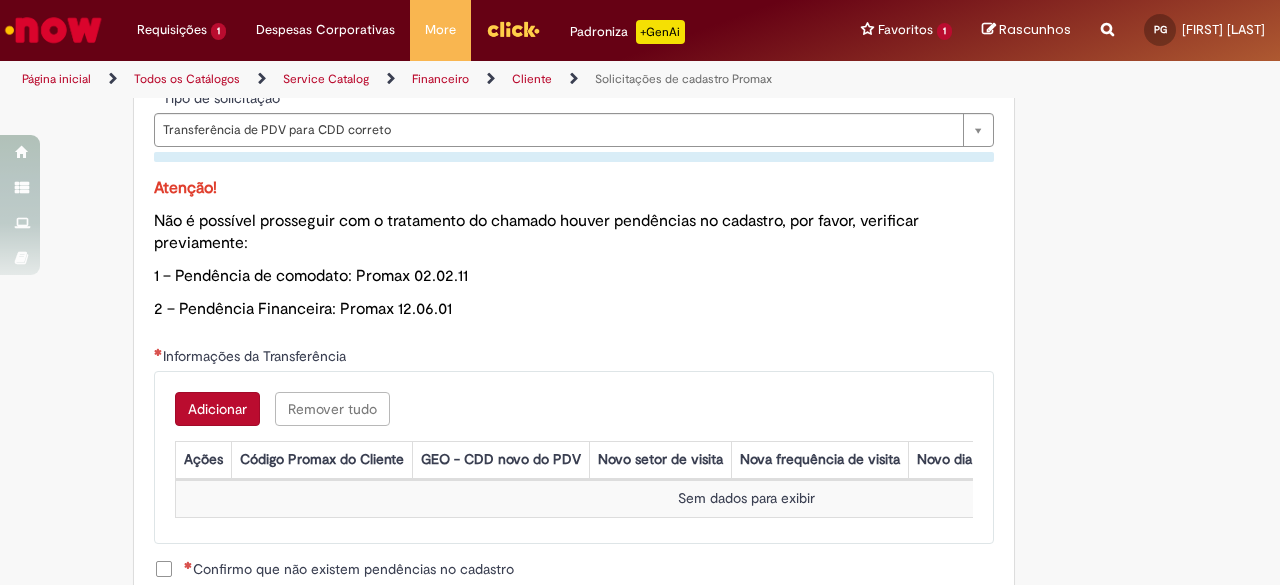 click on "Adicionar" at bounding box center (217, 409) 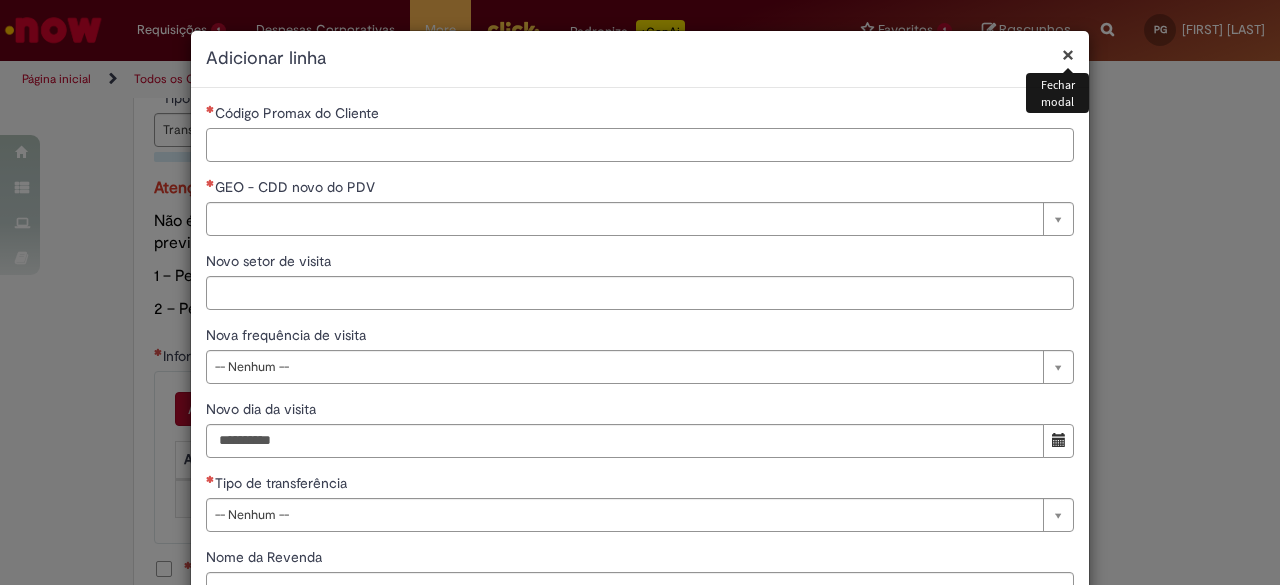 click on "Código Promax do Cliente" at bounding box center (640, 145) 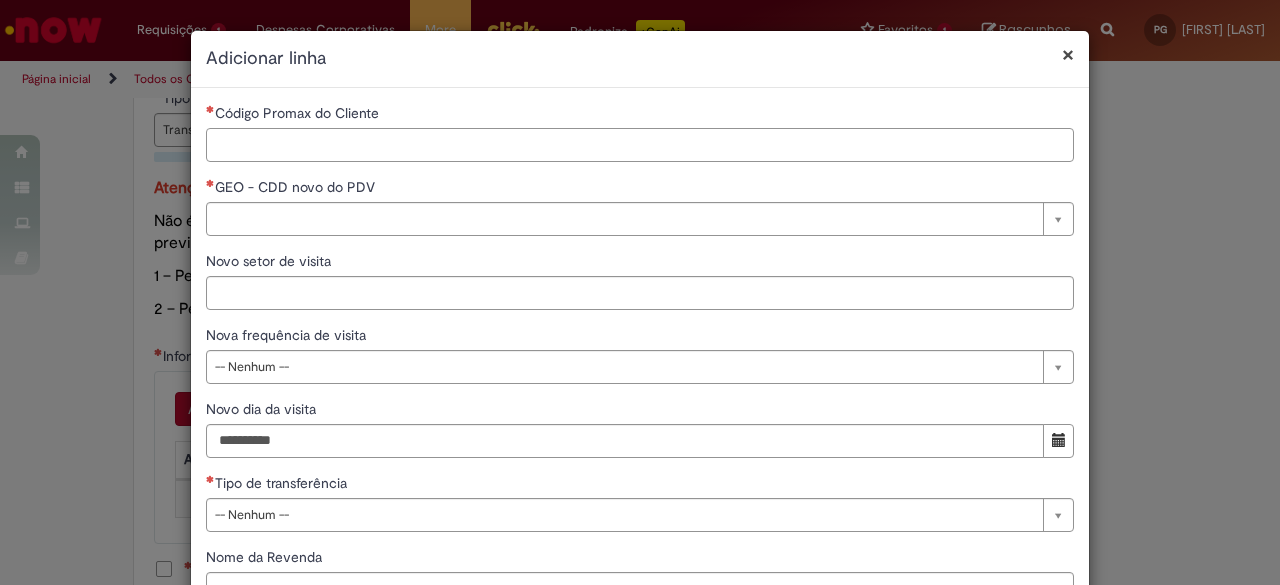 paste on "*****" 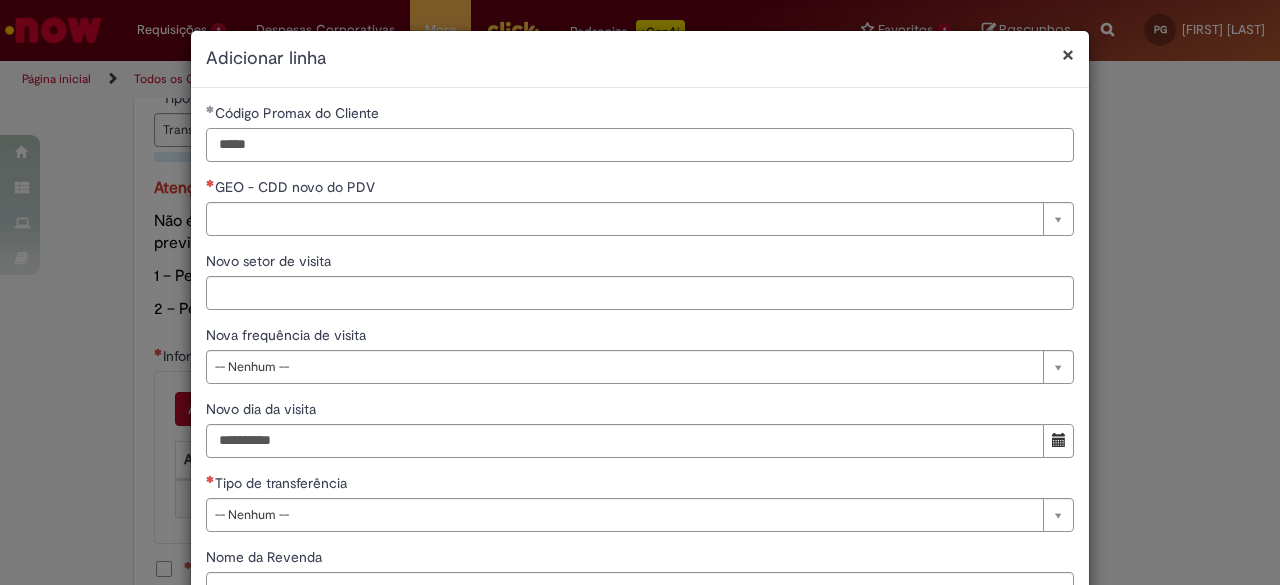 type on "*****" 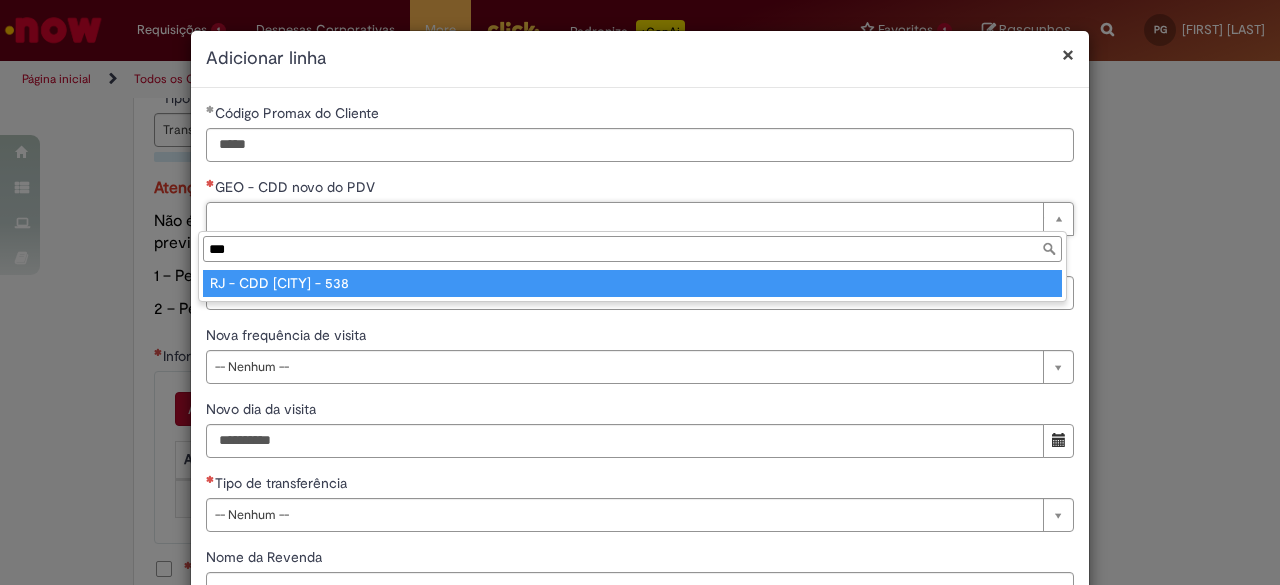 type on "***" 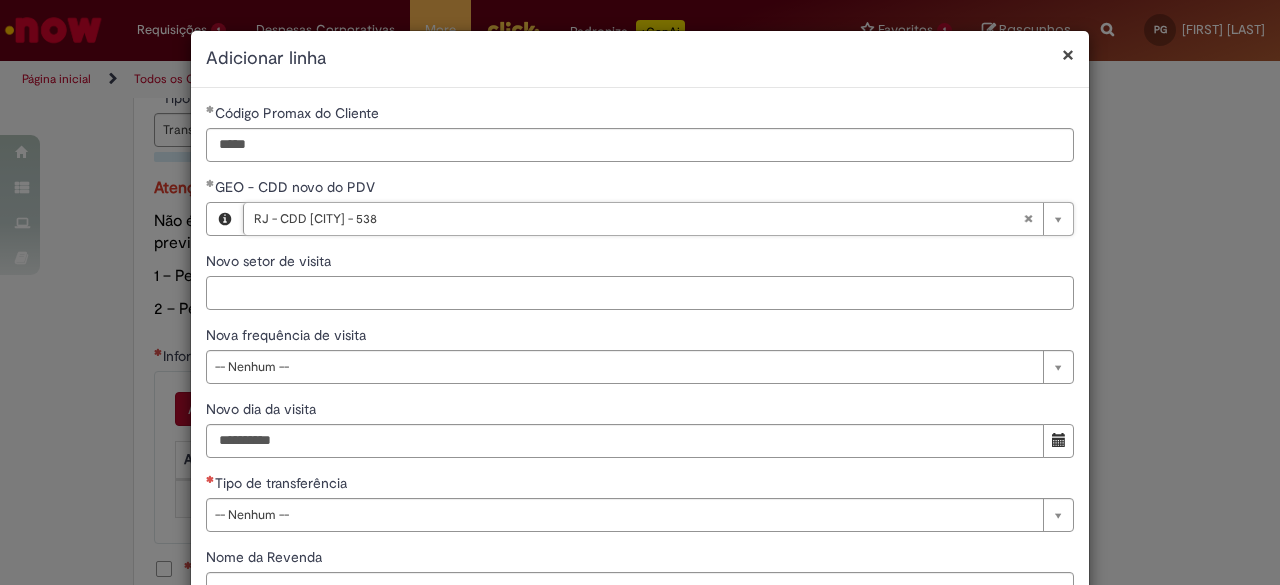 click on "Novo setor de visita" at bounding box center [640, 293] 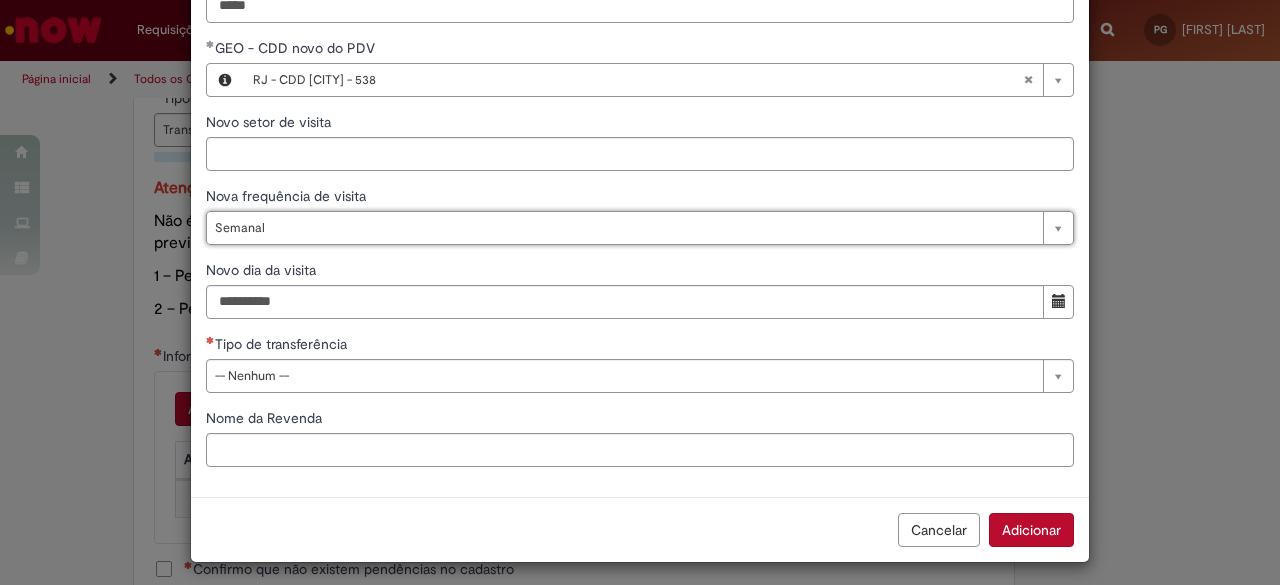 scroll, scrollTop: 144, scrollLeft: 0, axis: vertical 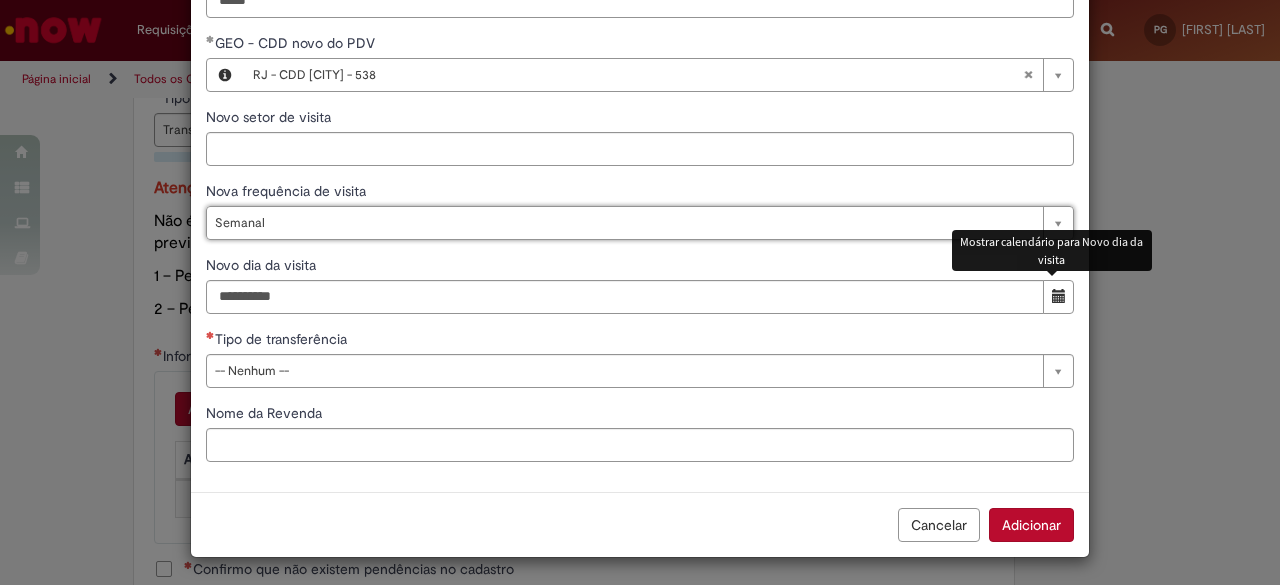 click at bounding box center [1059, 296] 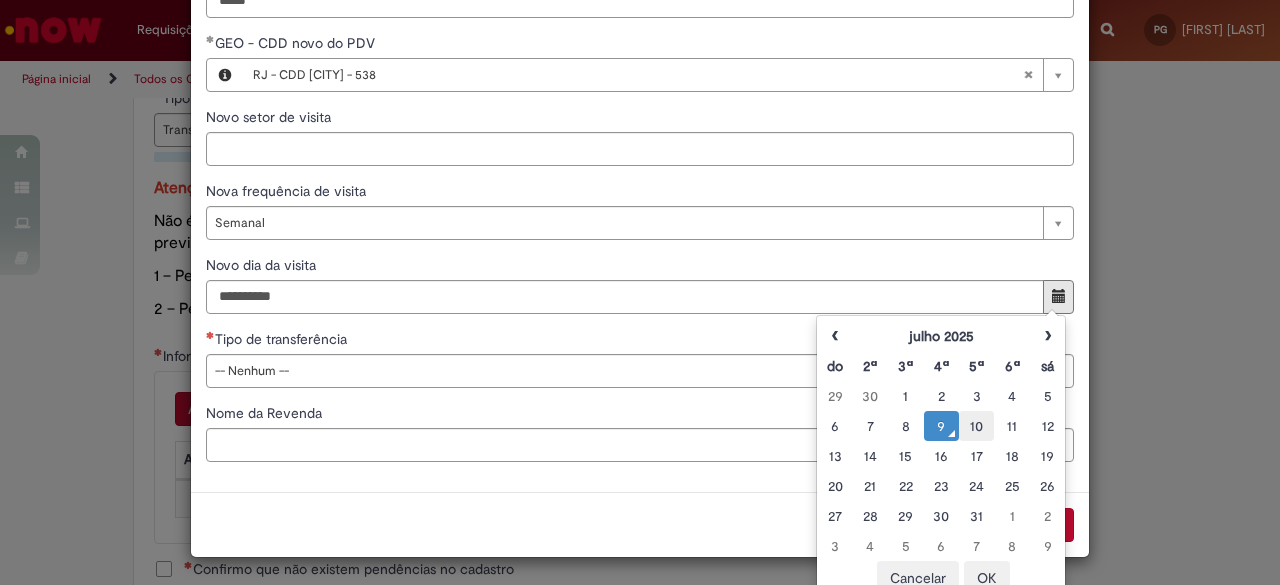 click on "10" at bounding box center [976, 426] 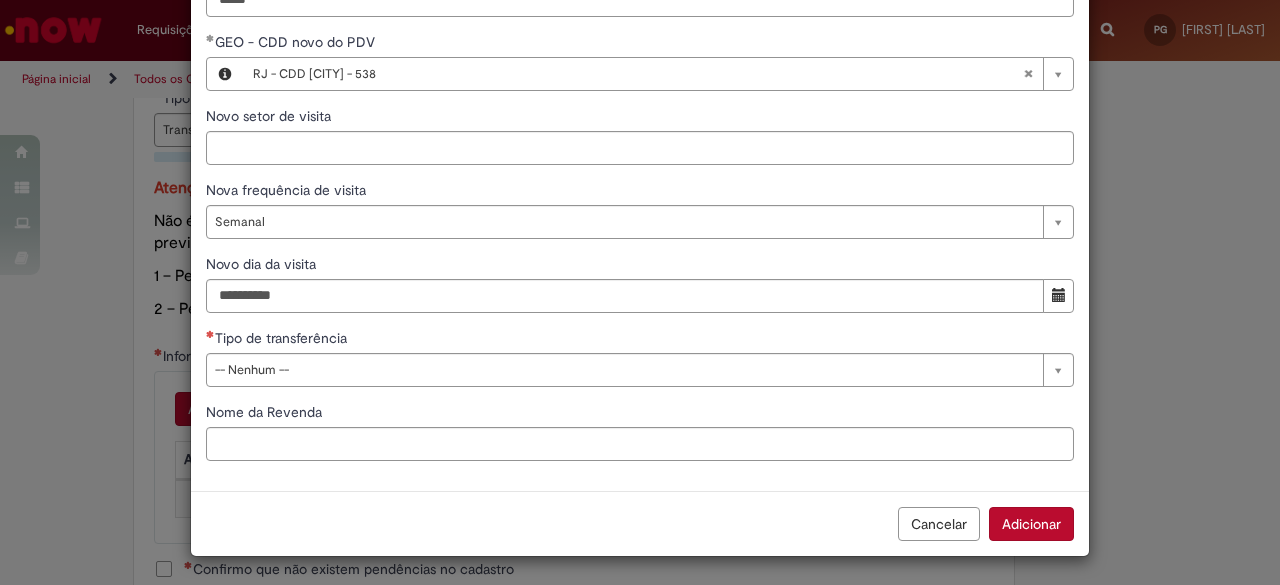 click on "**********" at bounding box center [640, 217] 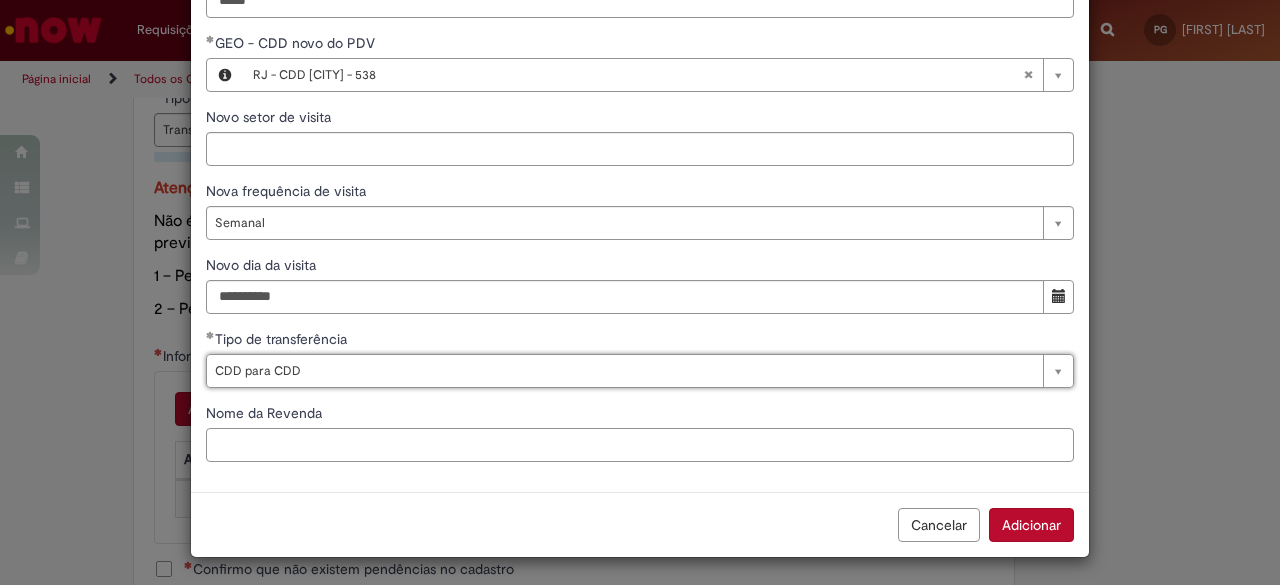 click on "Nome da Revenda" at bounding box center (640, 445) 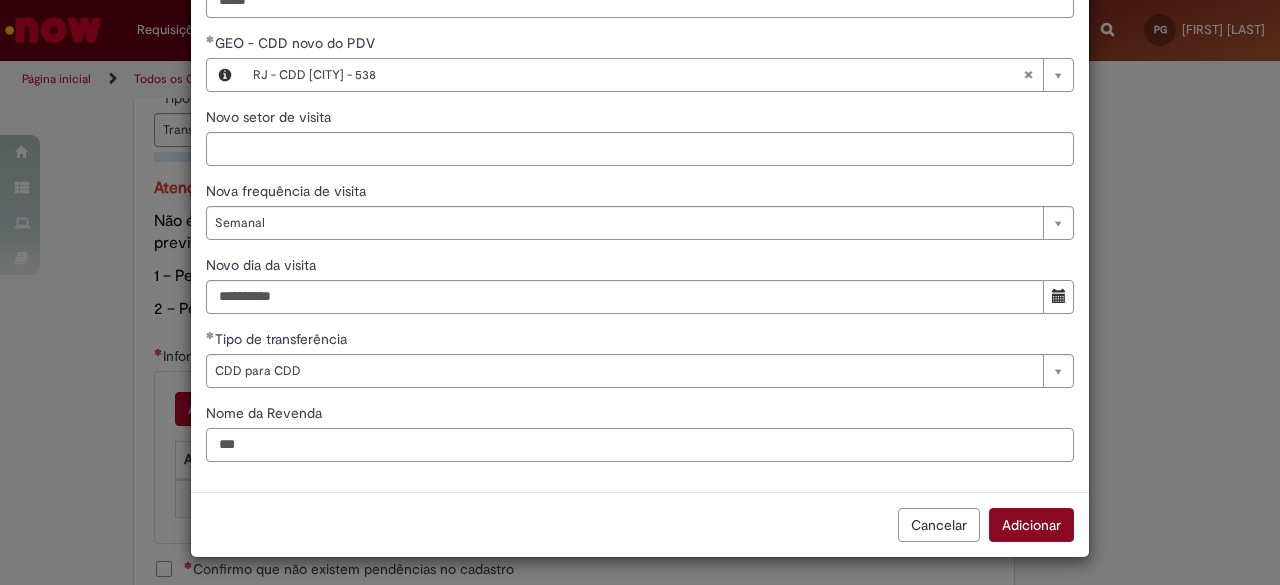 type on "***" 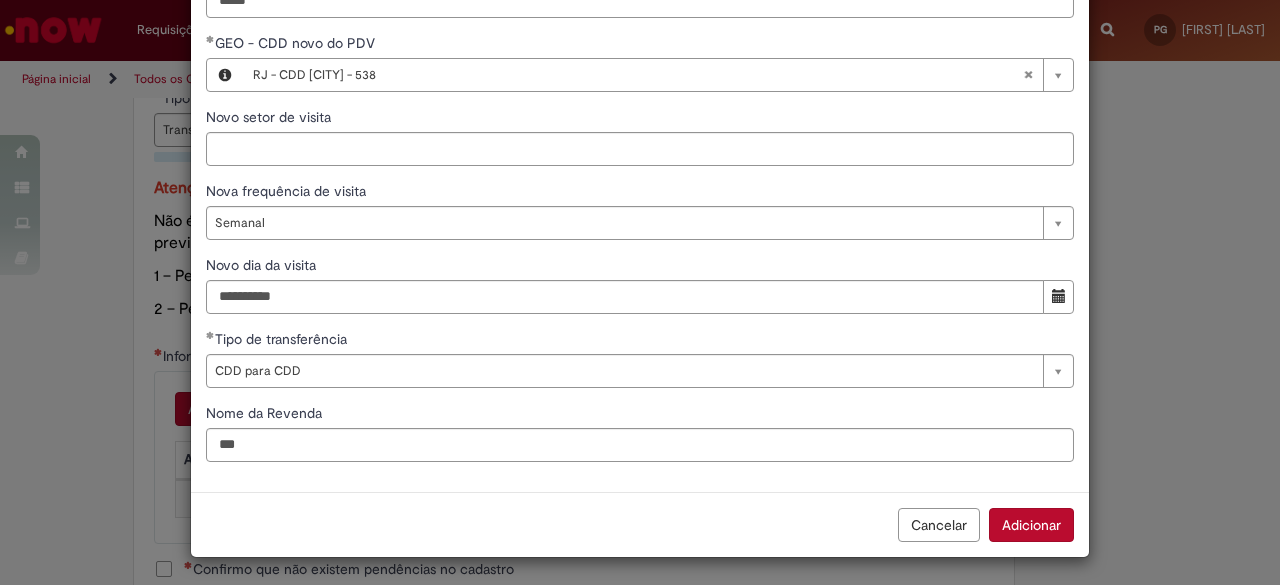 click on "Adicionar" at bounding box center [1031, 525] 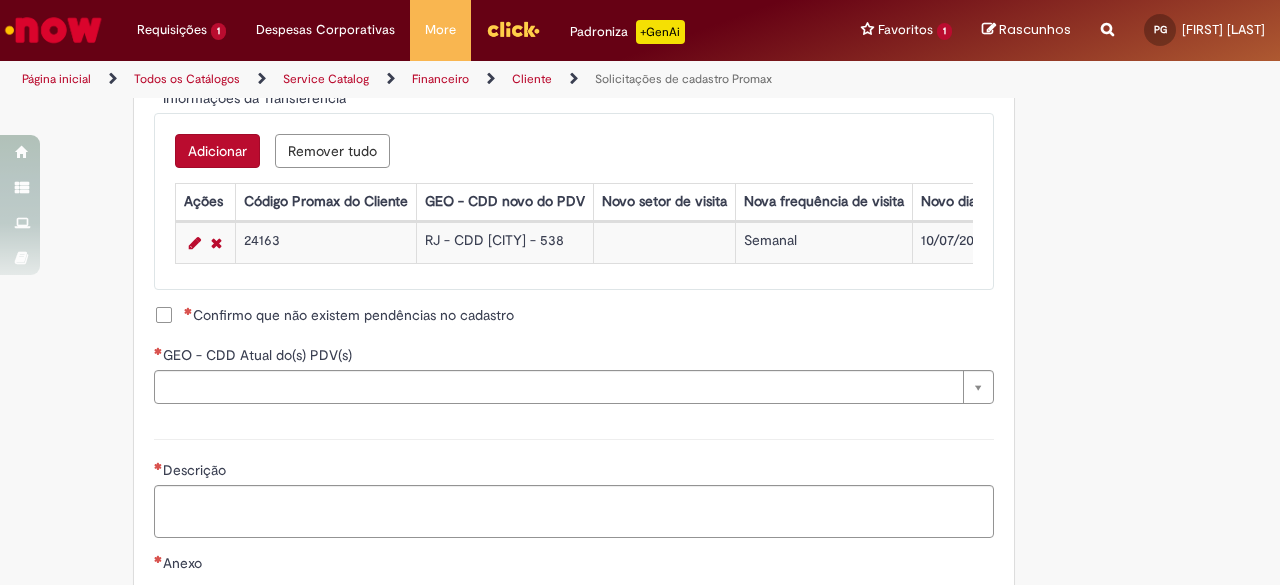 scroll, scrollTop: 1300, scrollLeft: 0, axis: vertical 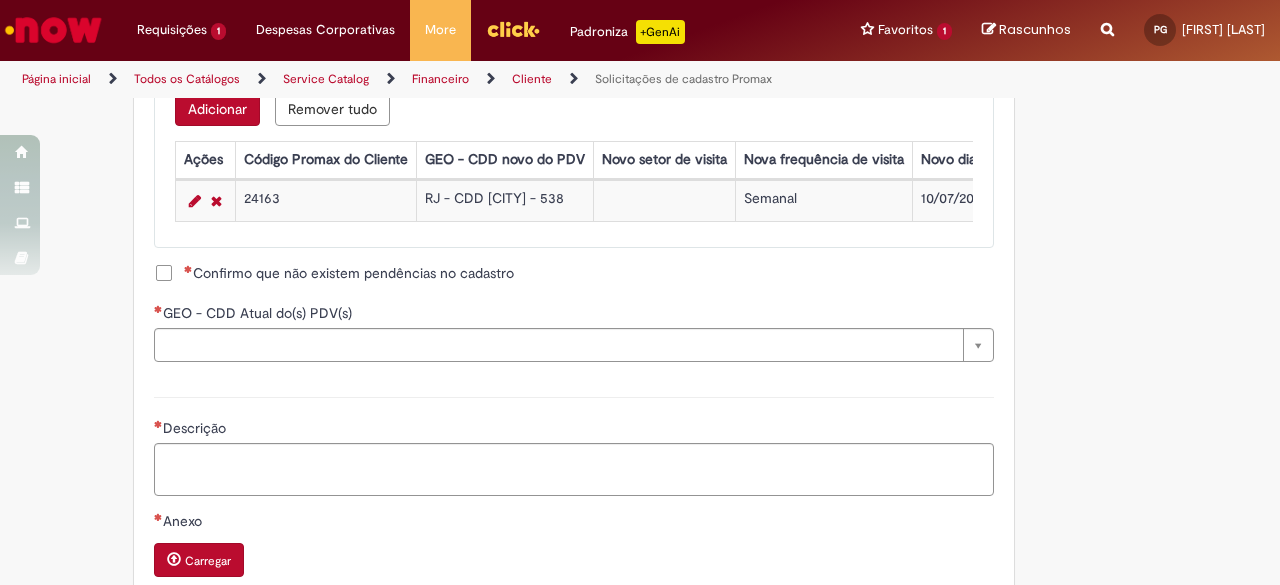 click on "Confirmo que não existem pendências no cadastro" at bounding box center (349, 273) 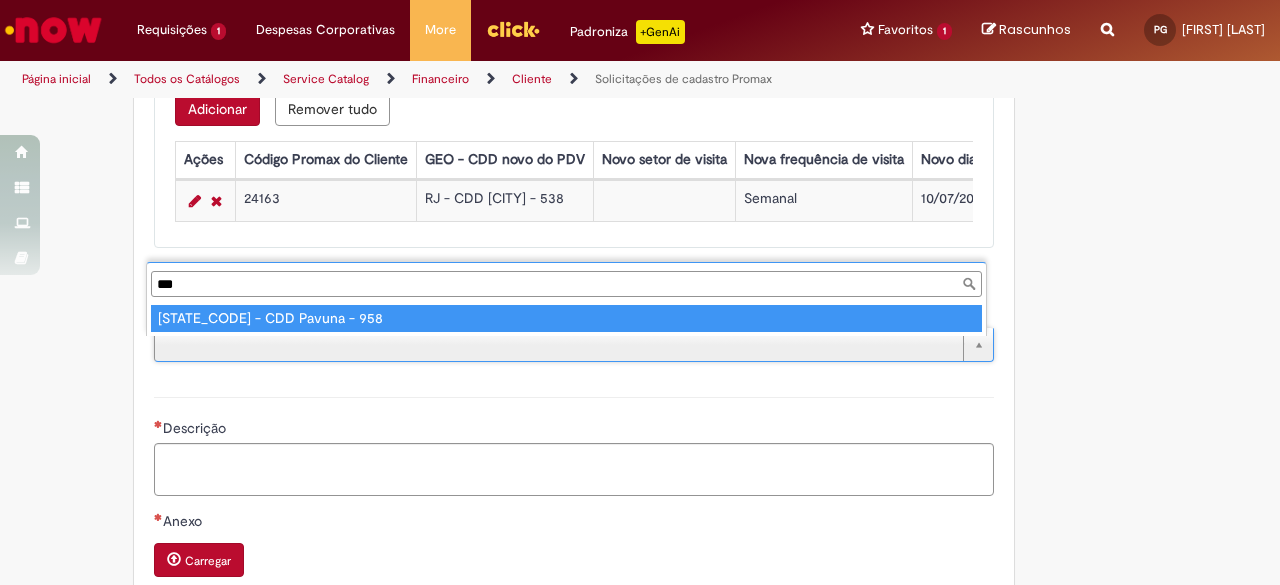 type on "***" 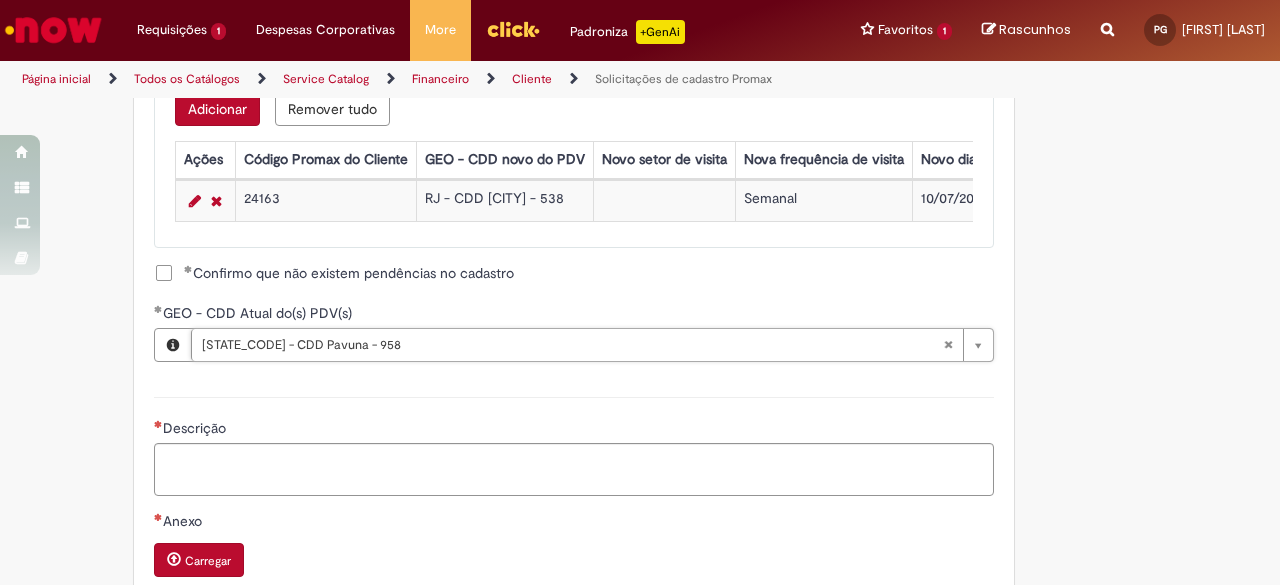 scroll, scrollTop: 1400, scrollLeft: 0, axis: vertical 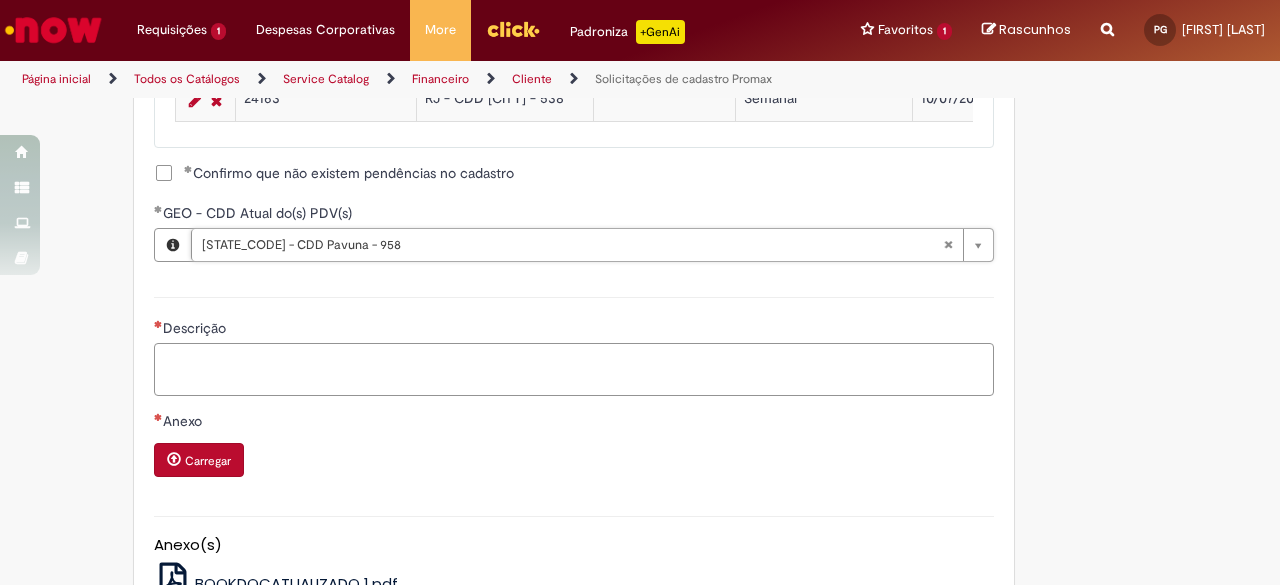 click on "Descrição" at bounding box center [574, 369] 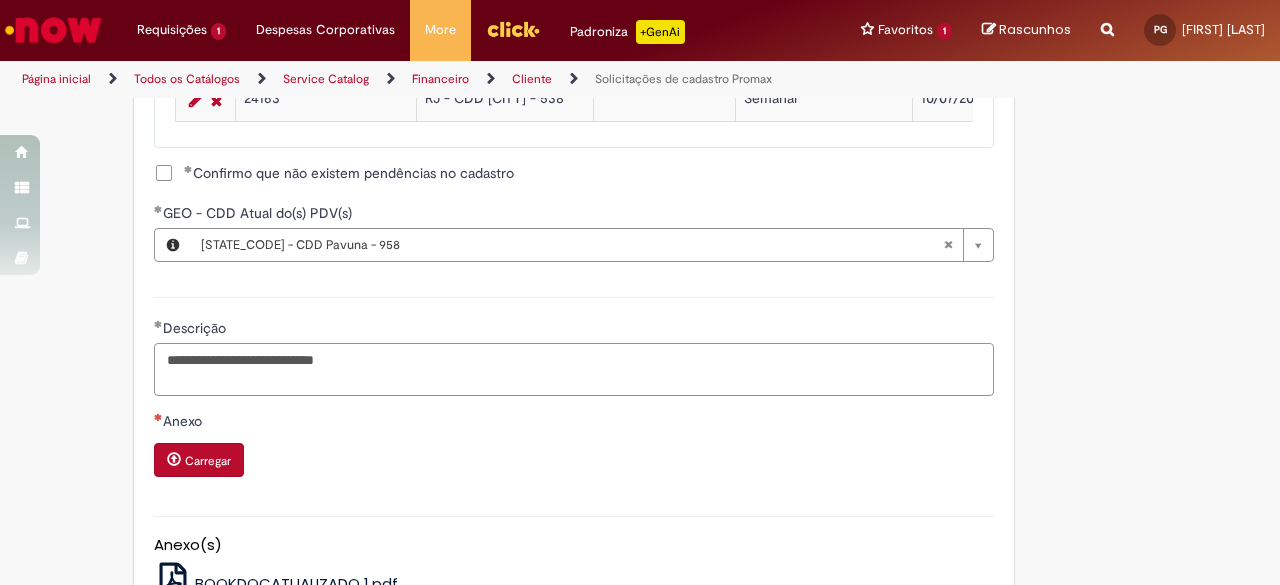 click on "**********" at bounding box center (574, 369) 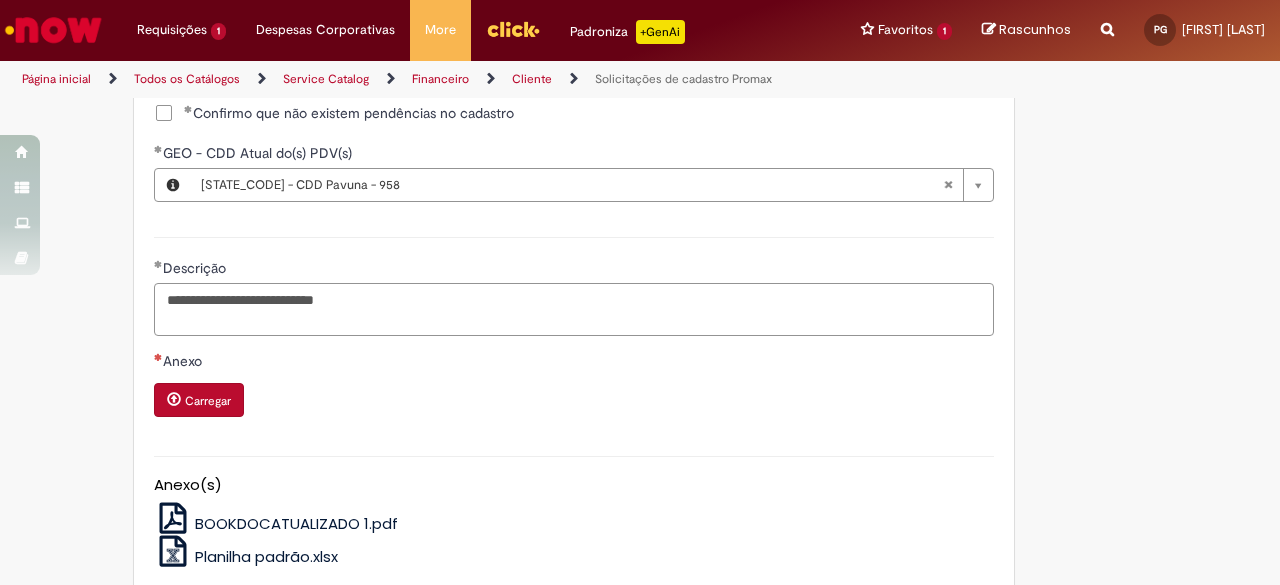 scroll, scrollTop: 1500, scrollLeft: 0, axis: vertical 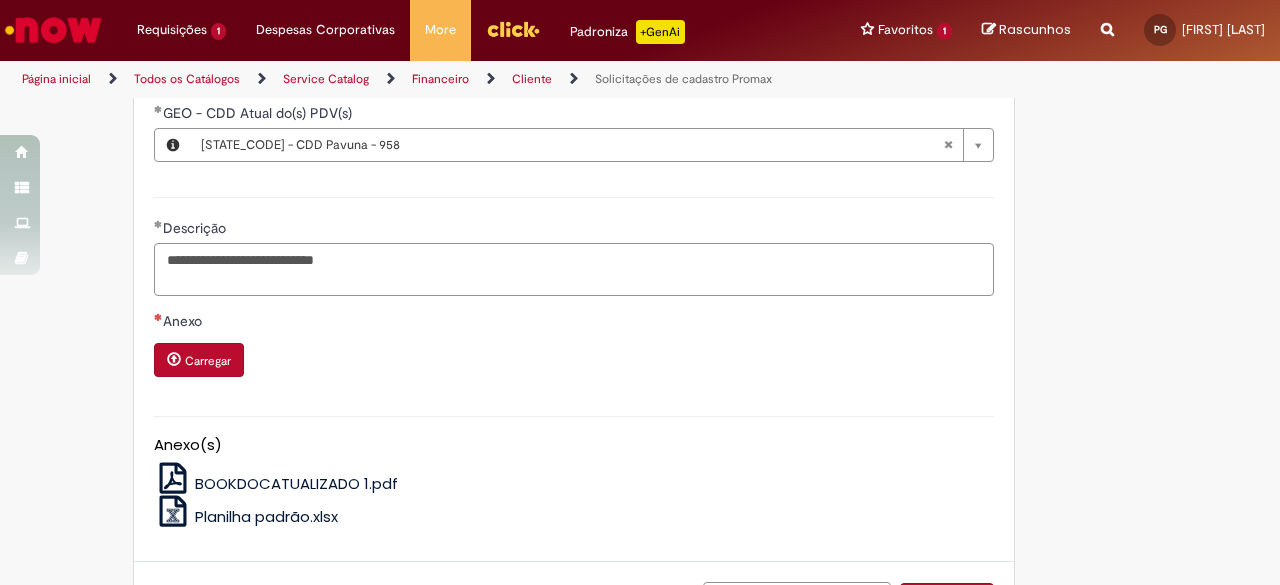 type on "**********" 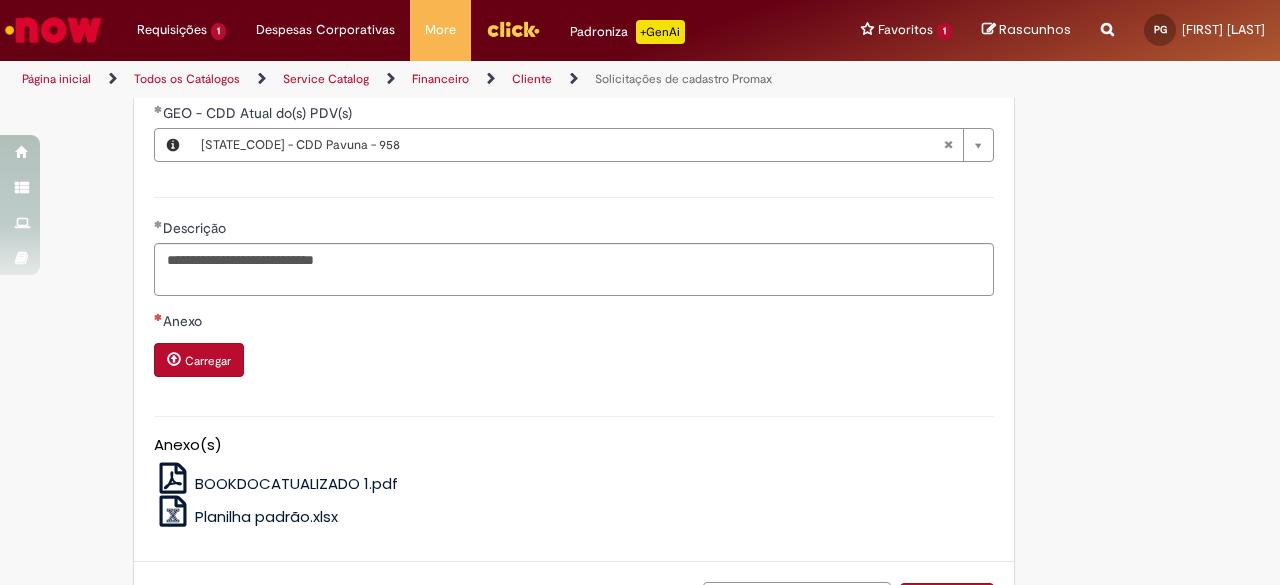 click on "Planilha padrão.xlsx" at bounding box center [266, 516] 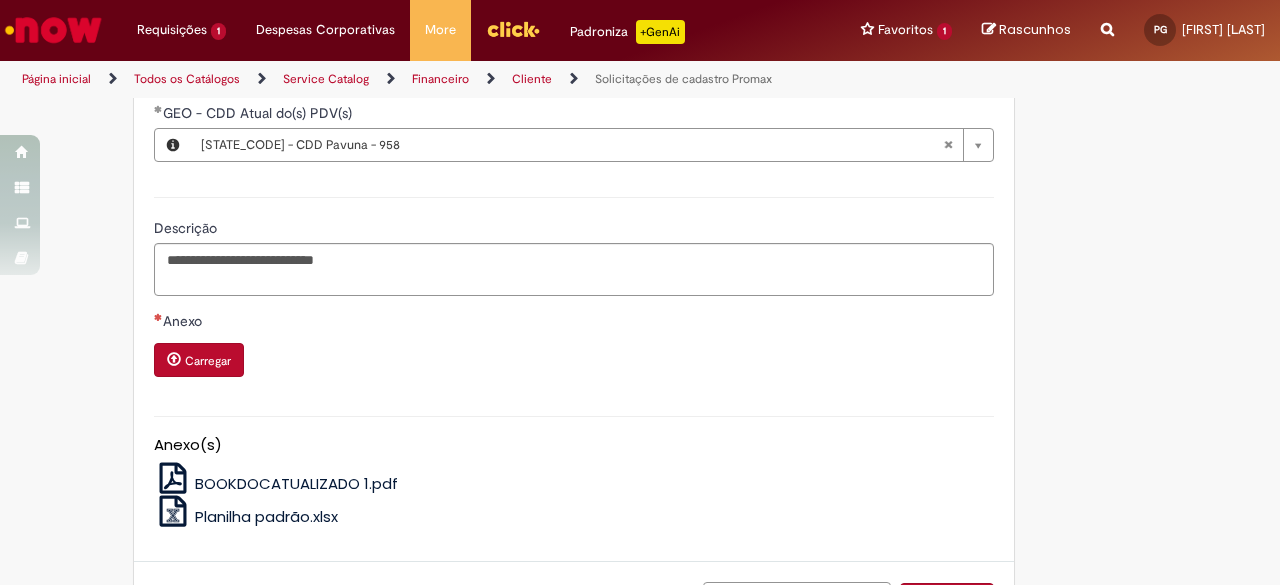 click at bounding box center (174, 359) 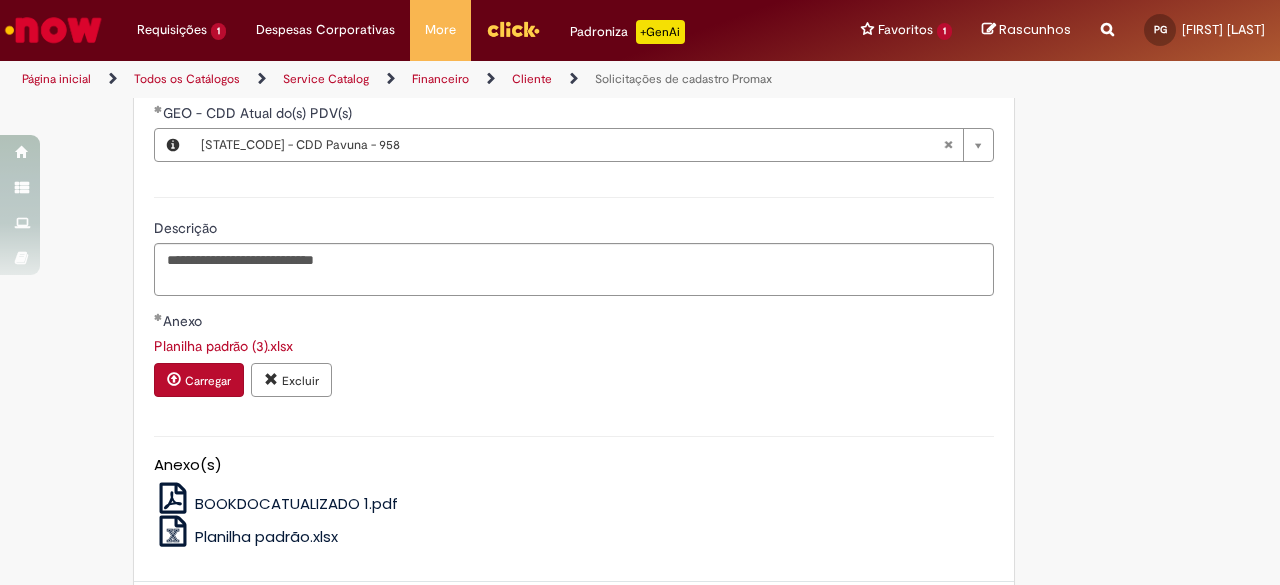 click on "Carregar
Excluir" at bounding box center [574, 382] 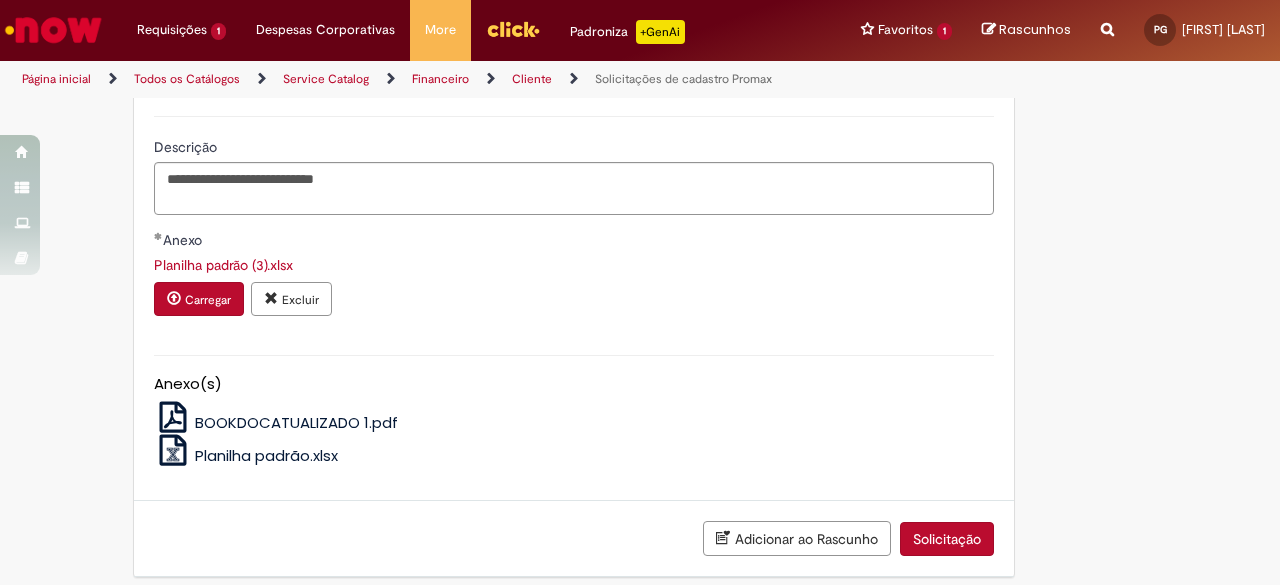 scroll, scrollTop: 1600, scrollLeft: 0, axis: vertical 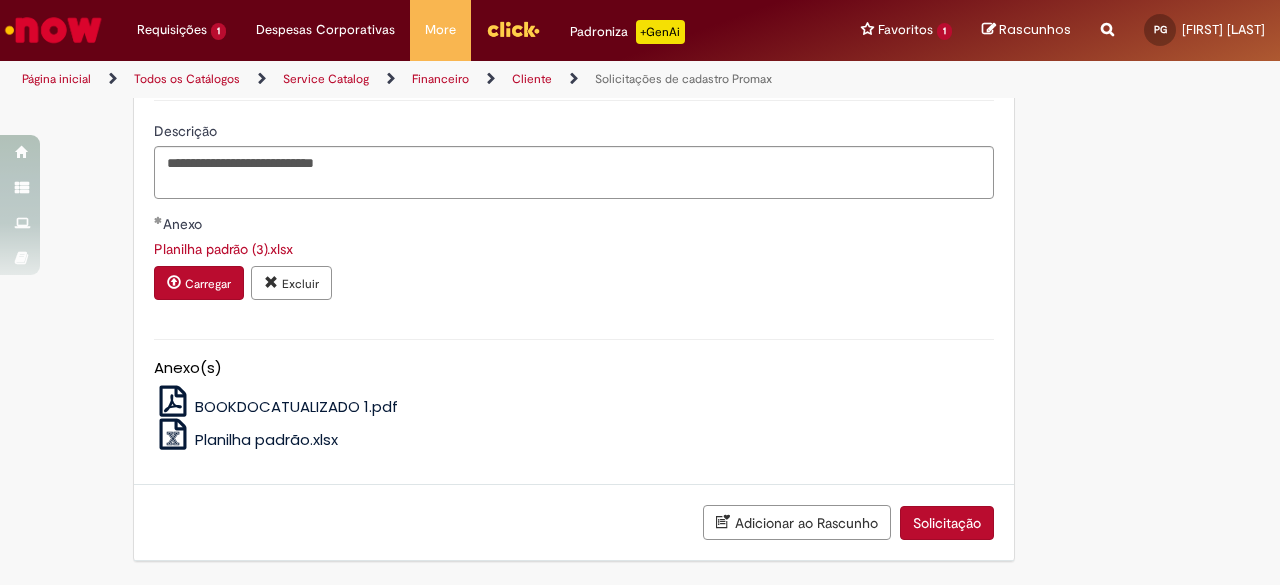 click on "Solicitação" at bounding box center [947, 523] 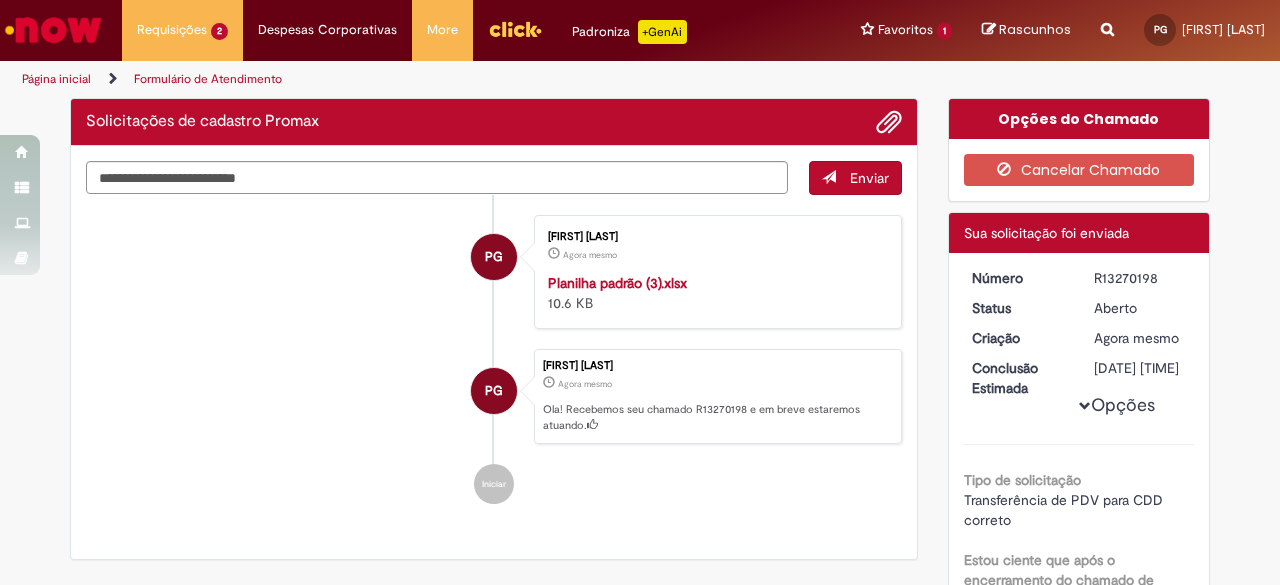 scroll, scrollTop: 0, scrollLeft: 0, axis: both 